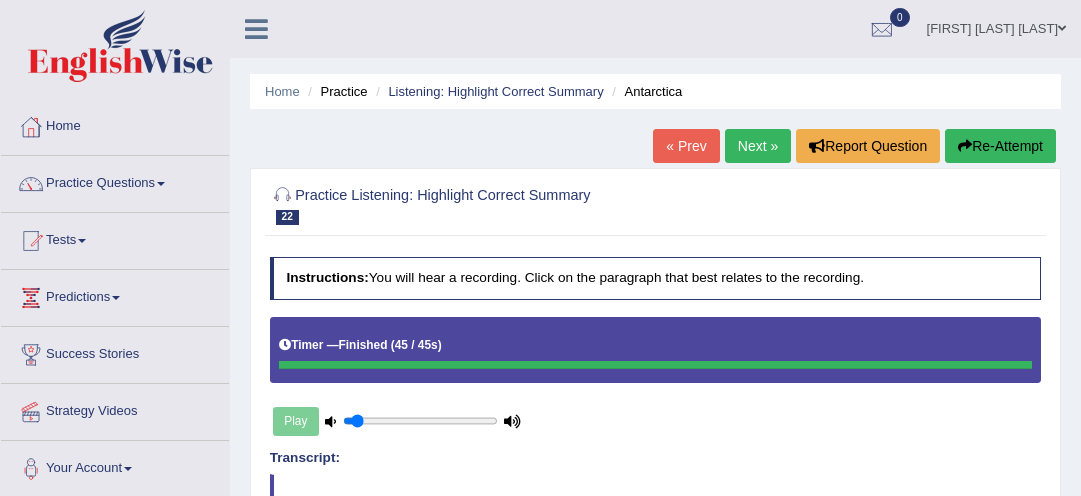 scroll, scrollTop: 320, scrollLeft: 0, axis: vertical 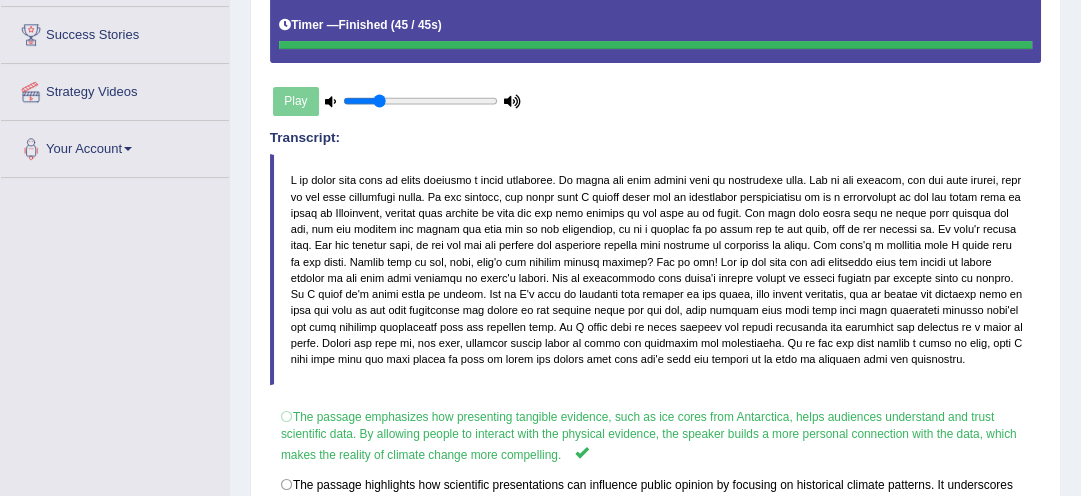 click at bounding box center (420, 101) 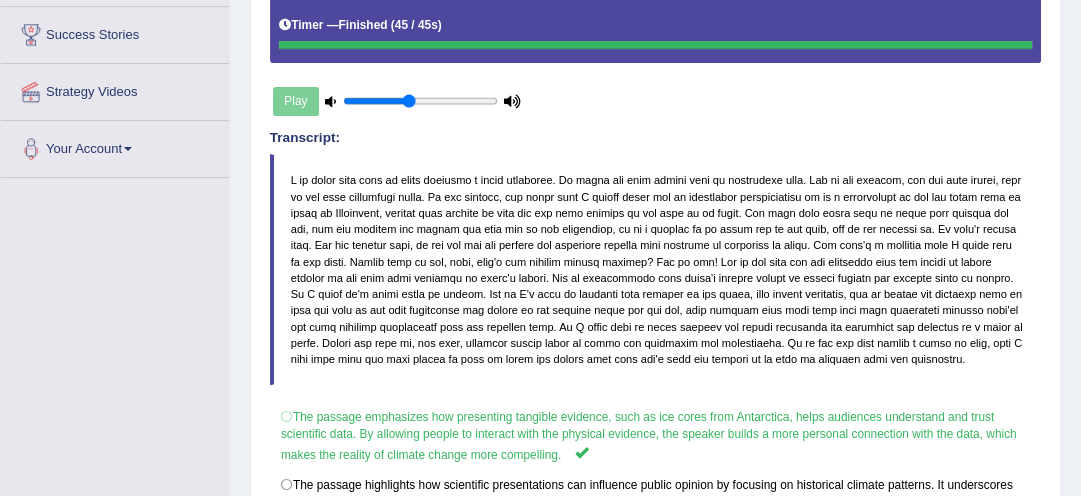 type on "0.45" 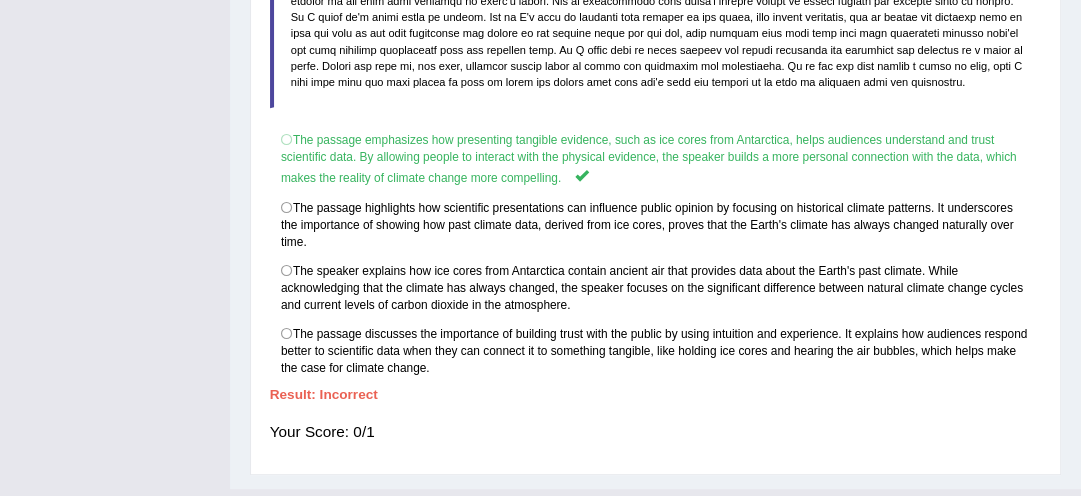 scroll, scrollTop: 636, scrollLeft: 0, axis: vertical 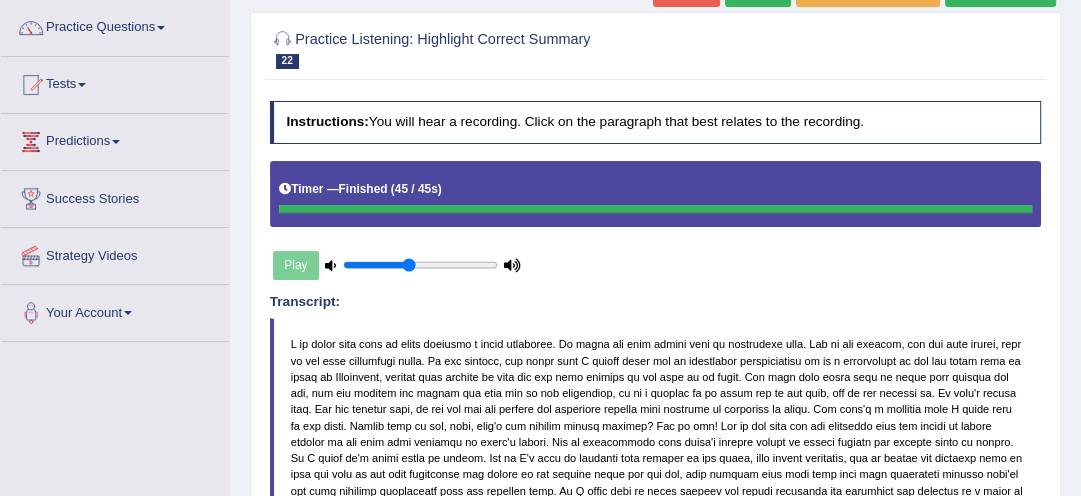 click on "Re-Attempt" at bounding box center (1000, -10) 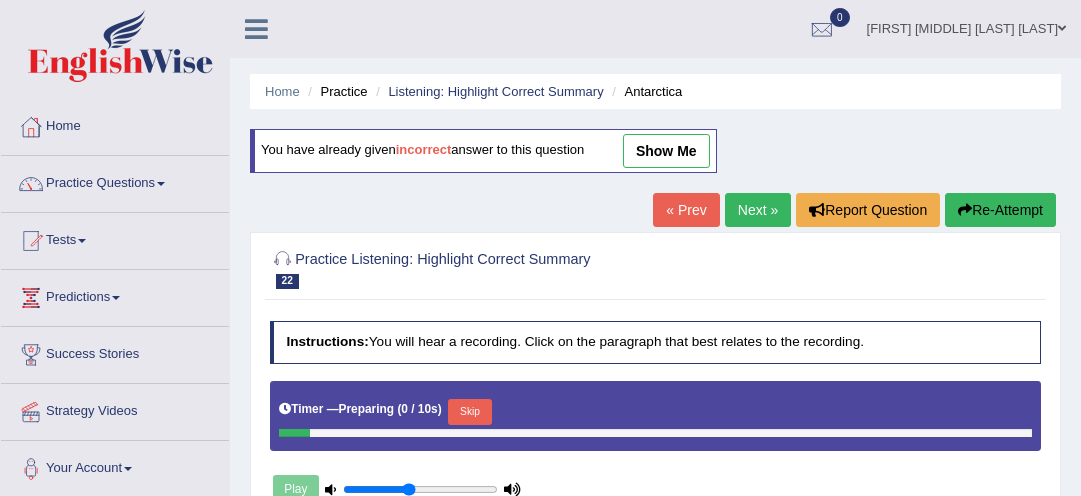 scroll, scrollTop: 163, scrollLeft: 0, axis: vertical 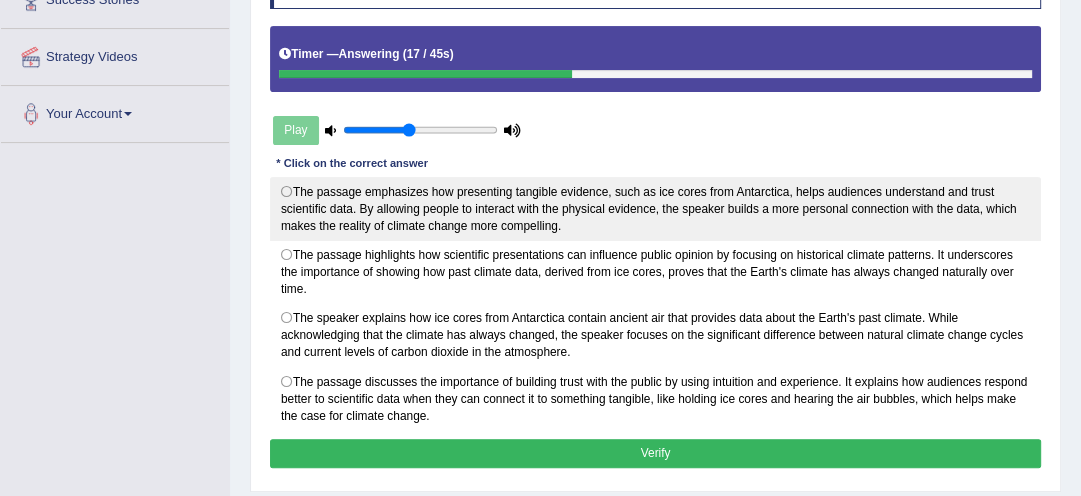 click on "The passage emphasizes how presenting tangible evidence, such as ice cores from Antarctica, helps audiences understand and trust scientific data. By allowing people to interact with the physical evidence, the speaker builds a more personal connection with the data, which makes the reality of climate change more compelling." at bounding box center (656, 209) 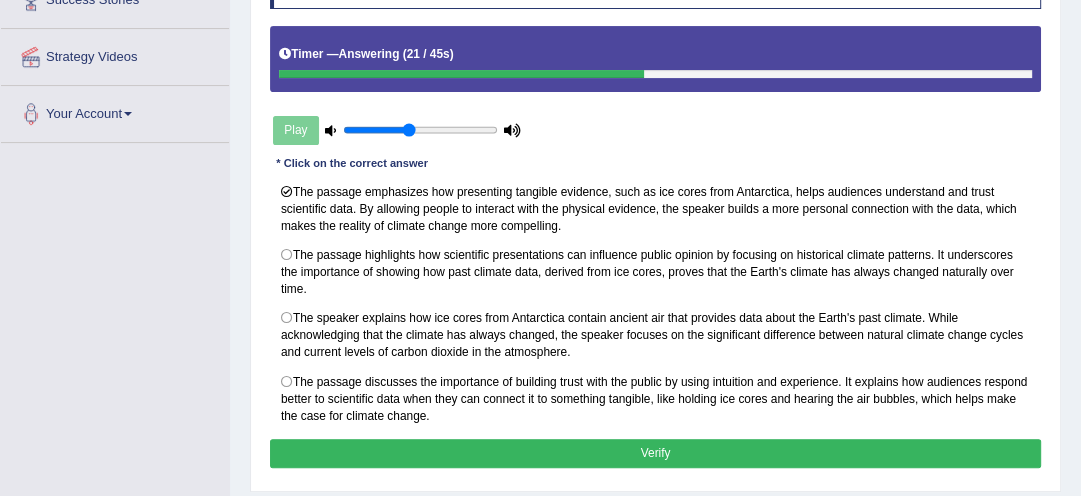 click on "Verify" at bounding box center (656, 453) 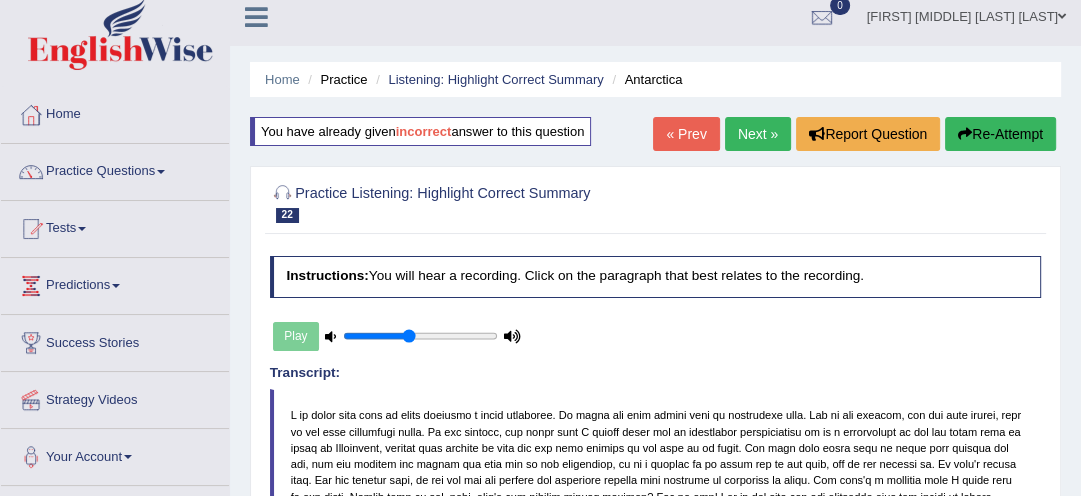 scroll, scrollTop: 3, scrollLeft: 0, axis: vertical 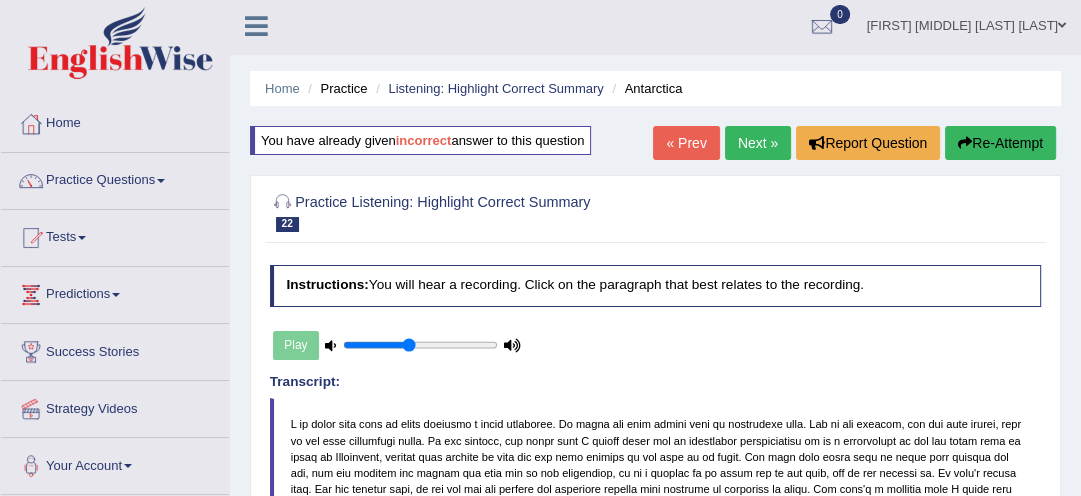 click on "Next »" at bounding box center [758, 143] 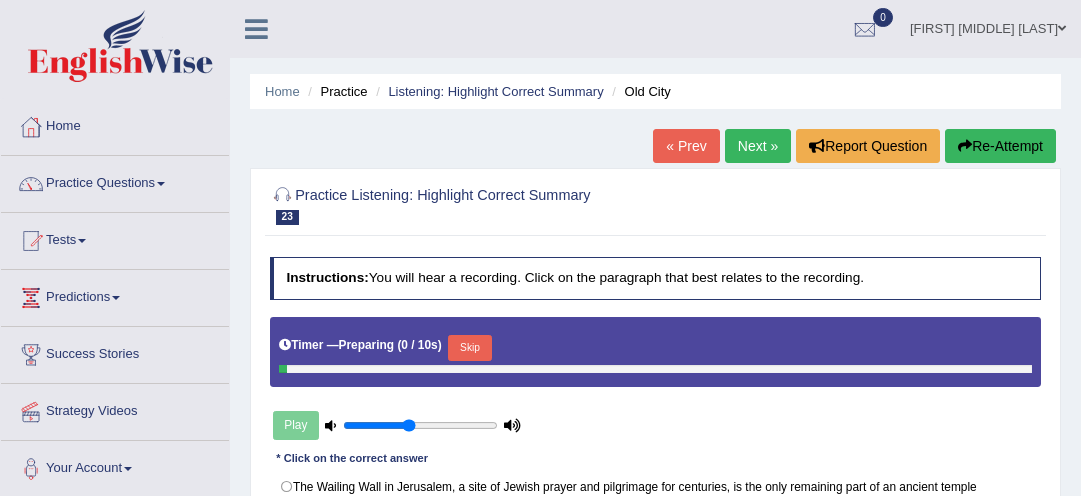 scroll, scrollTop: 0, scrollLeft: 0, axis: both 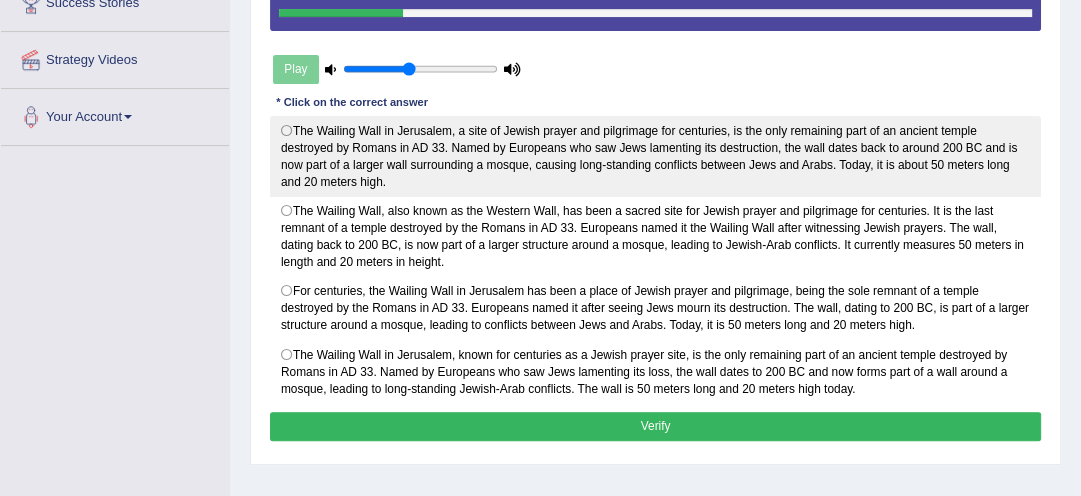 click on "The Wailing Wall in Jerusalem, a site of Jewish prayer and pilgrimage for centuries, is the only remaining part of an ancient temple destroyed by Romans in AD 33. Named by Europeans who saw Jews lamenting its destruction, the wall dates back to around 200 BC and is now part of a larger wall surrounding a mosque, causing long-standing conflicts between Jews and Arabs. Today, it is about 50 meters long and 20 meters high." at bounding box center [656, 156] 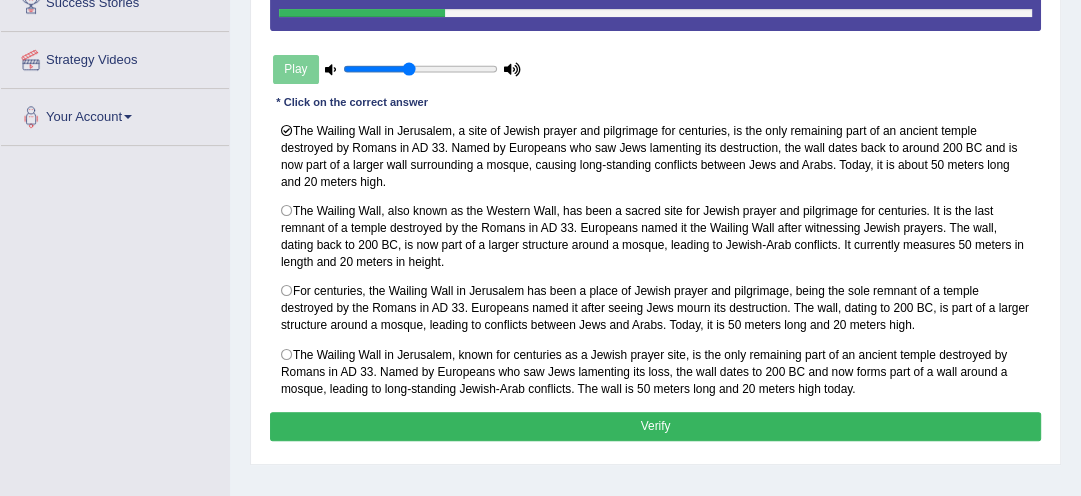 click on "Verify" at bounding box center [656, 426] 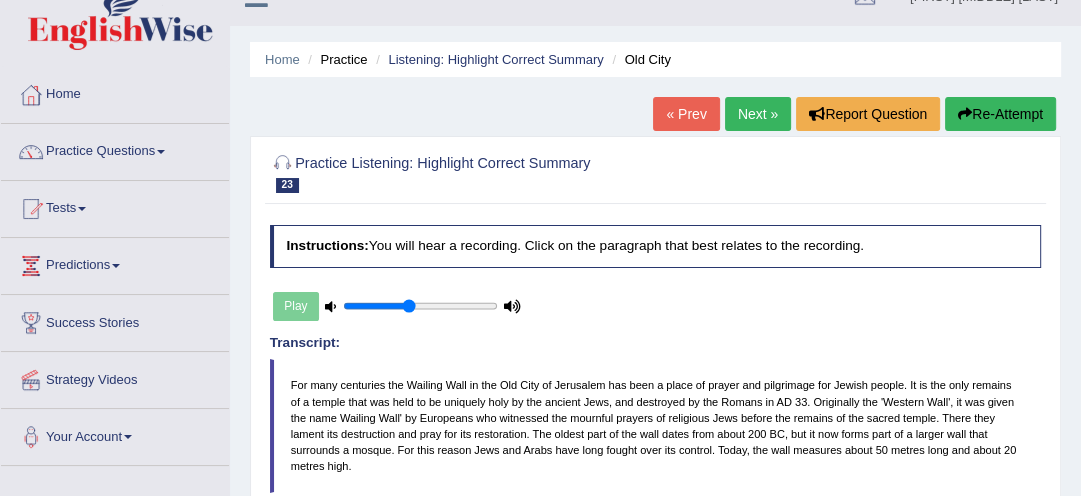 scroll, scrollTop: 32, scrollLeft: 0, axis: vertical 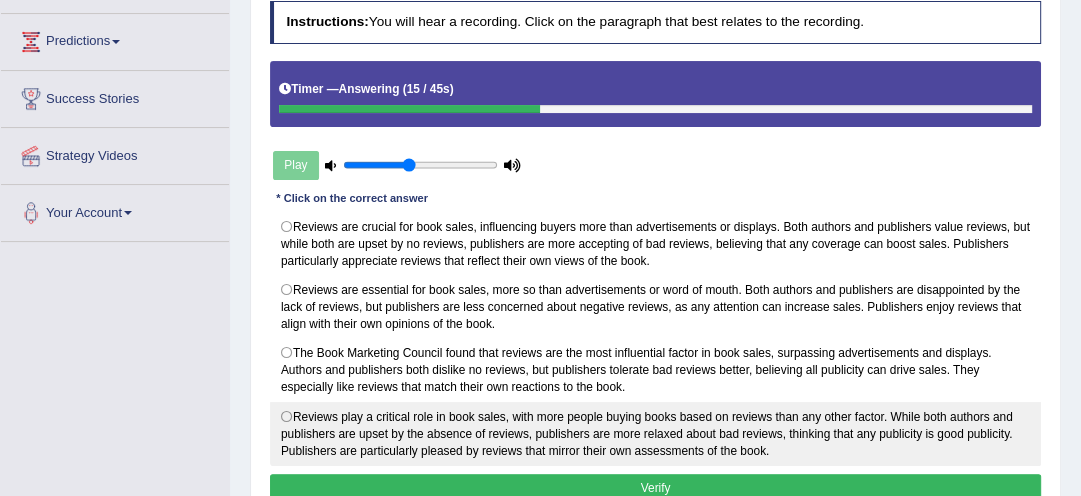 click on "Reviews play a critical role in book sales, with more people buying books based on reviews than any other factor. While both authors and publishers are upset by the absence of reviews, publishers are more relaxed about bad reviews, thinking that any publicity is good publicity. Publishers are particularly pleased by reviews that mirror their own assessments of the book." at bounding box center [656, 434] 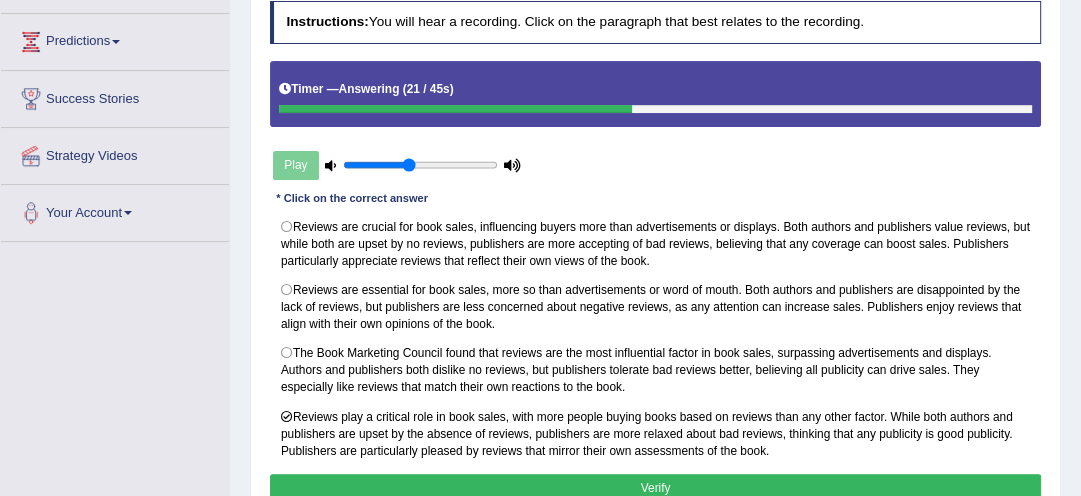click on "Verify" at bounding box center [656, 488] 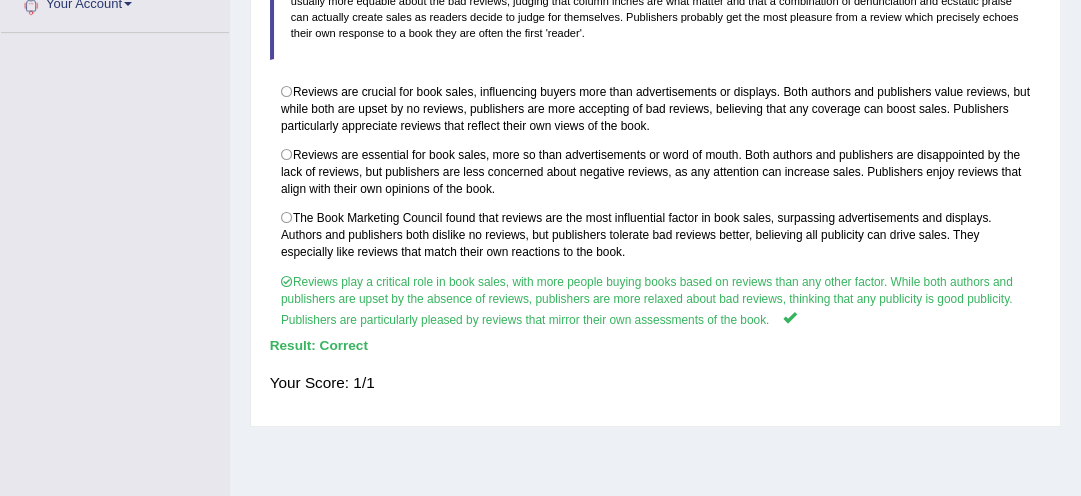 scroll, scrollTop: 480, scrollLeft: 0, axis: vertical 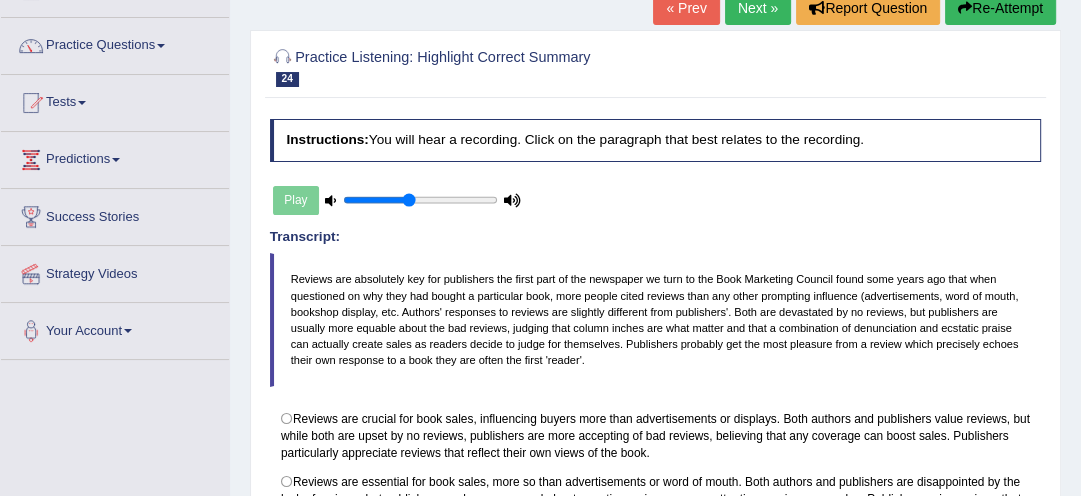 click on "Next »" at bounding box center (758, 8) 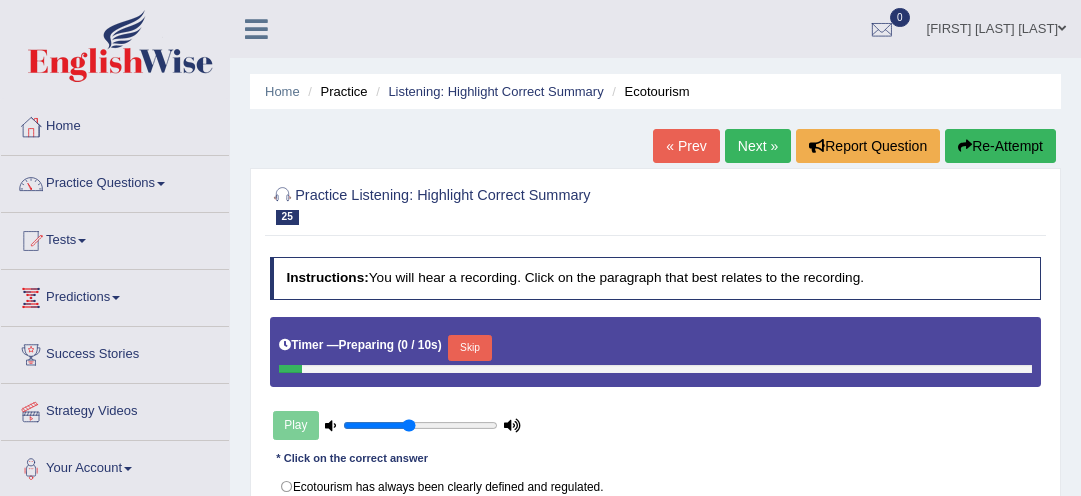 scroll, scrollTop: 0, scrollLeft: 0, axis: both 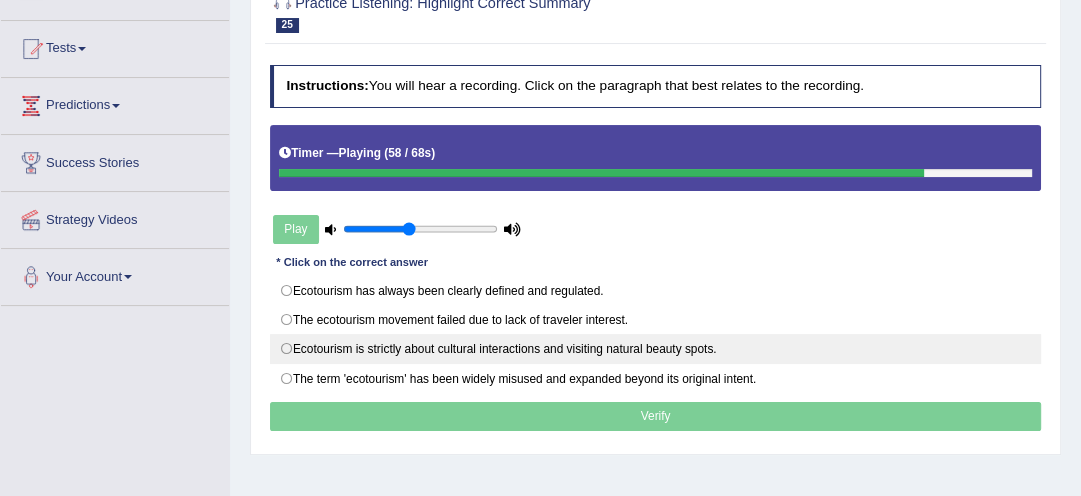 click on "Ecotourism is strictly about cultural interactions and visiting natural beauty spots." at bounding box center (656, 349) 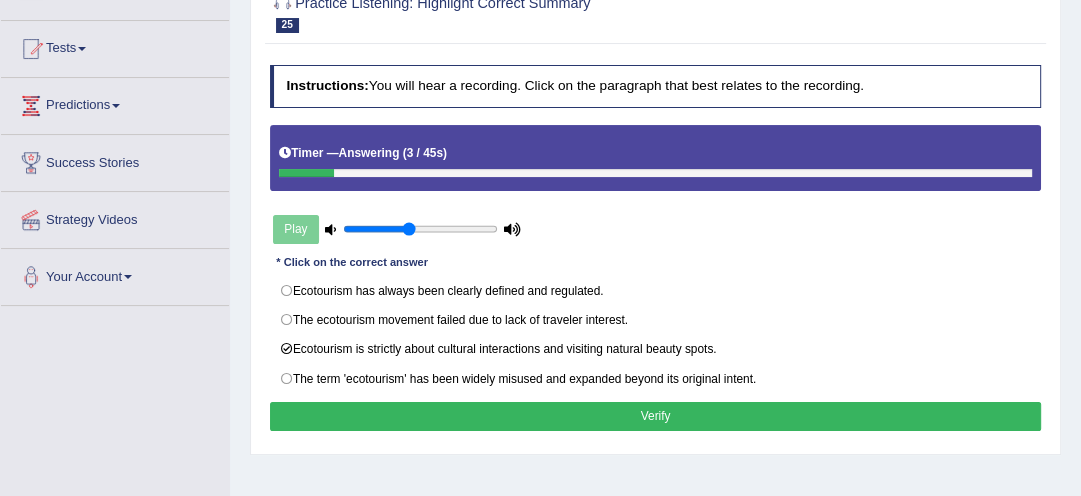 click on "Verify" at bounding box center (656, 416) 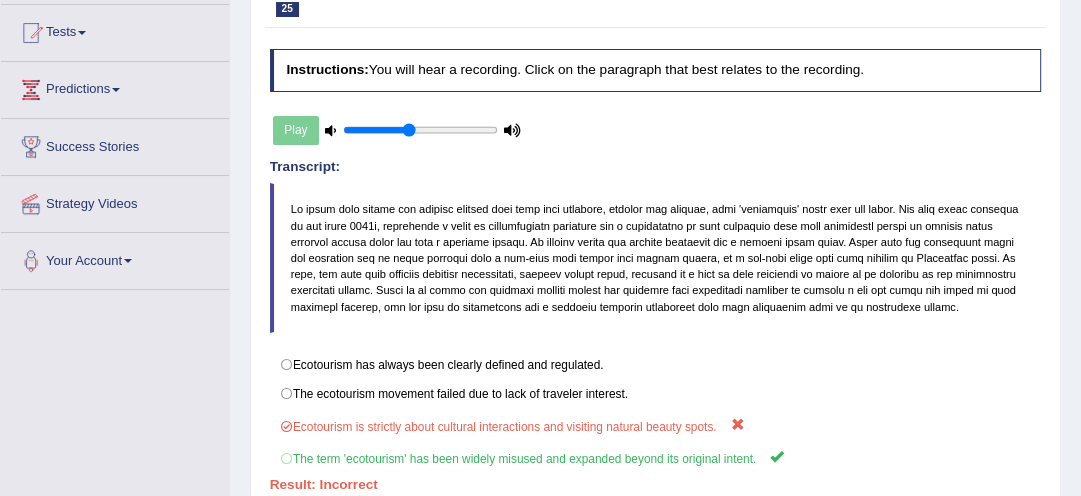 scroll, scrollTop: 224, scrollLeft: 0, axis: vertical 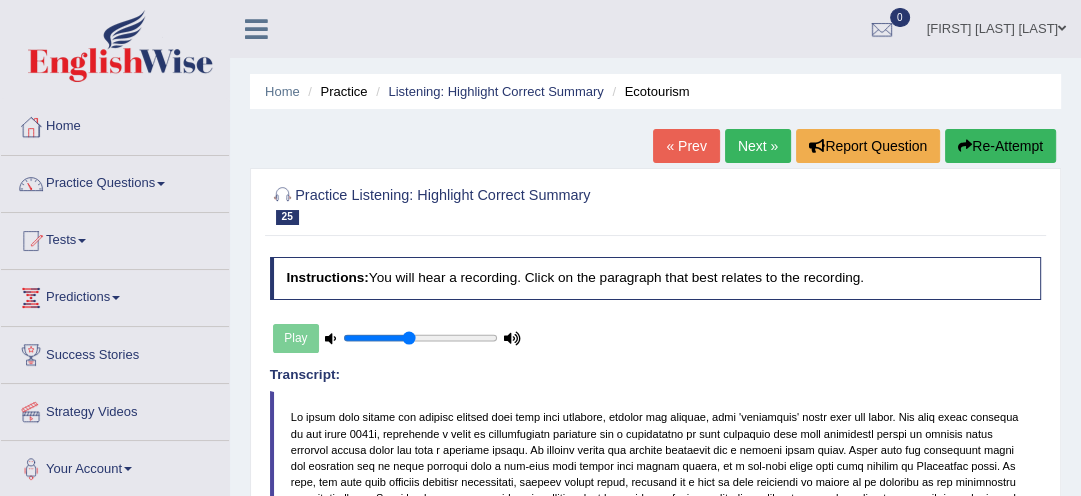 click on "Re-Attempt" at bounding box center [1000, 146] 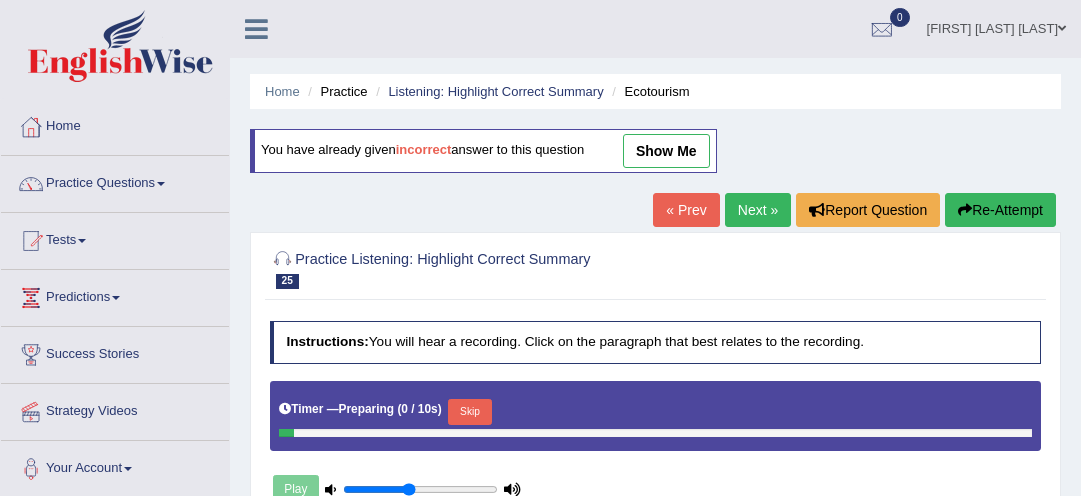 scroll, scrollTop: 0, scrollLeft: 0, axis: both 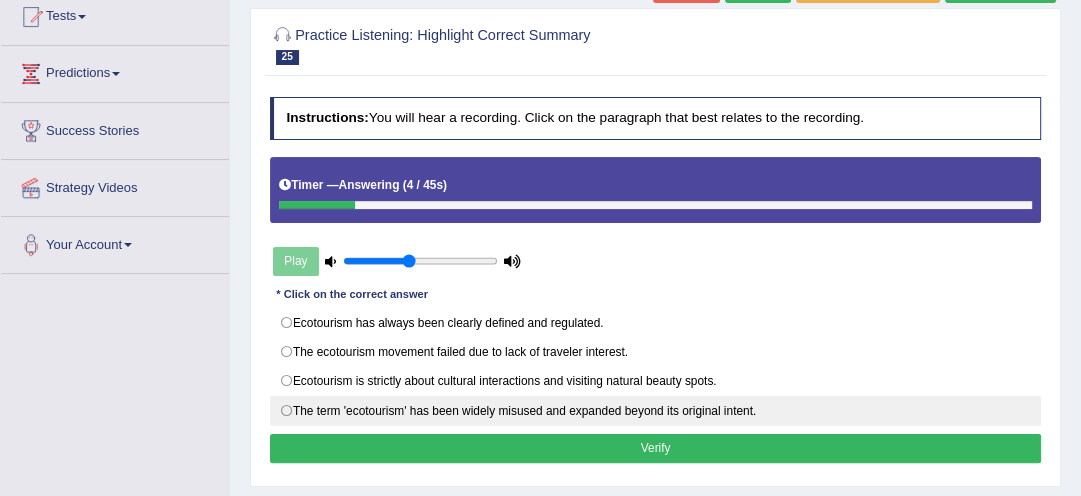 click on "The term 'ecotourism' has been widely misused and expanded beyond its original intent." at bounding box center (656, 411) 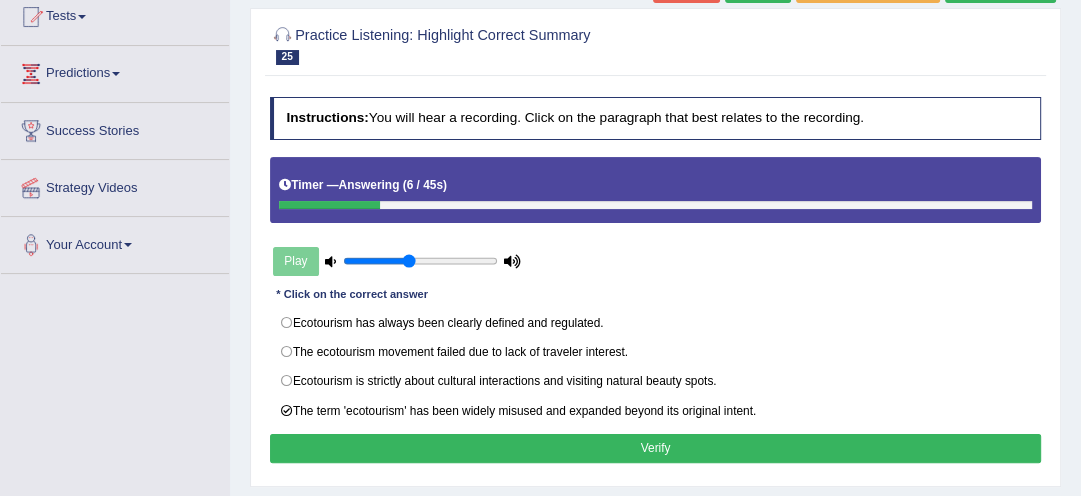 click on "Verify" at bounding box center (656, 448) 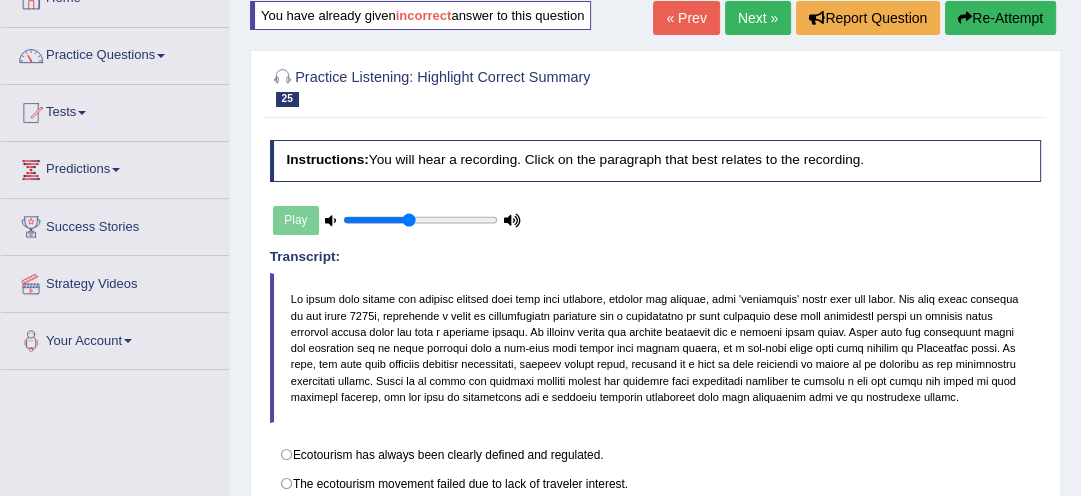 scroll, scrollTop: 42, scrollLeft: 0, axis: vertical 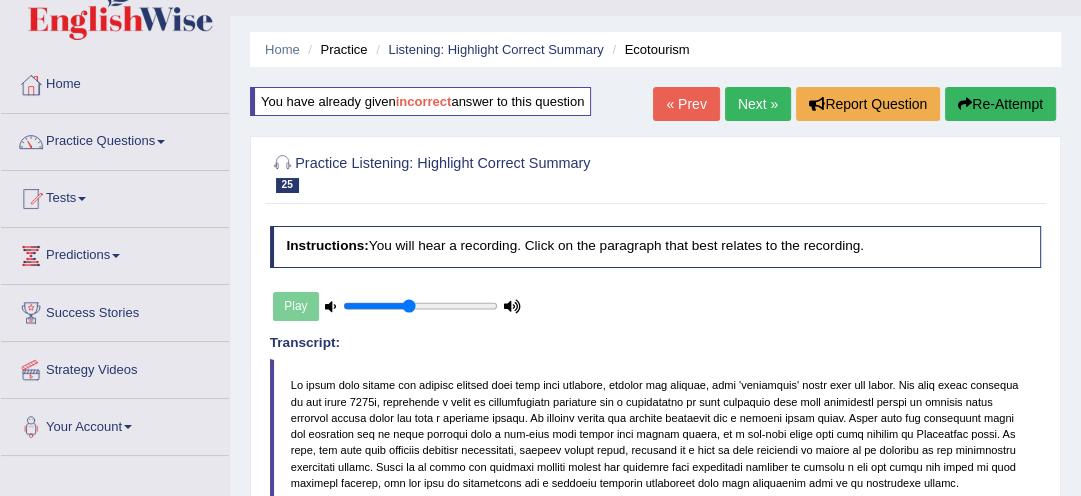 click on "Next »" at bounding box center (758, 104) 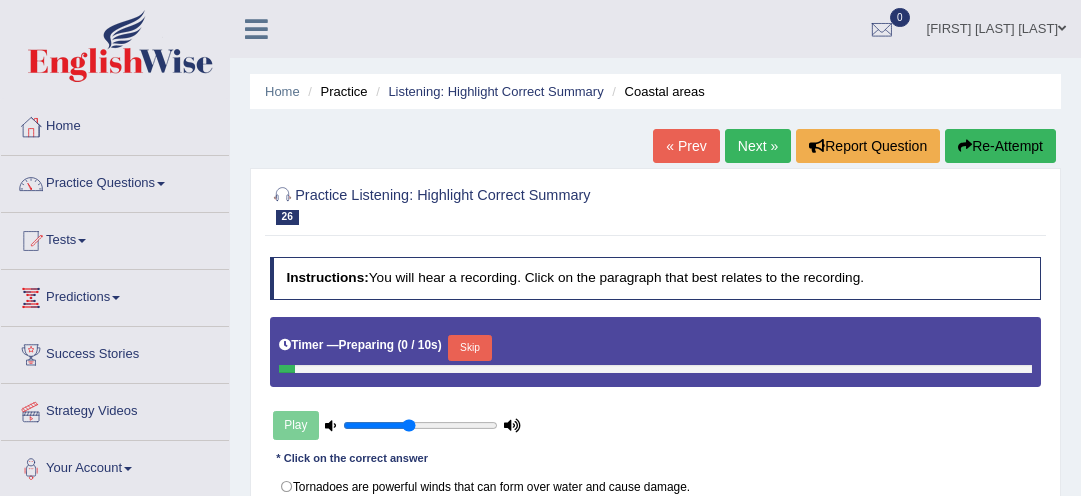 scroll, scrollTop: 0, scrollLeft: 0, axis: both 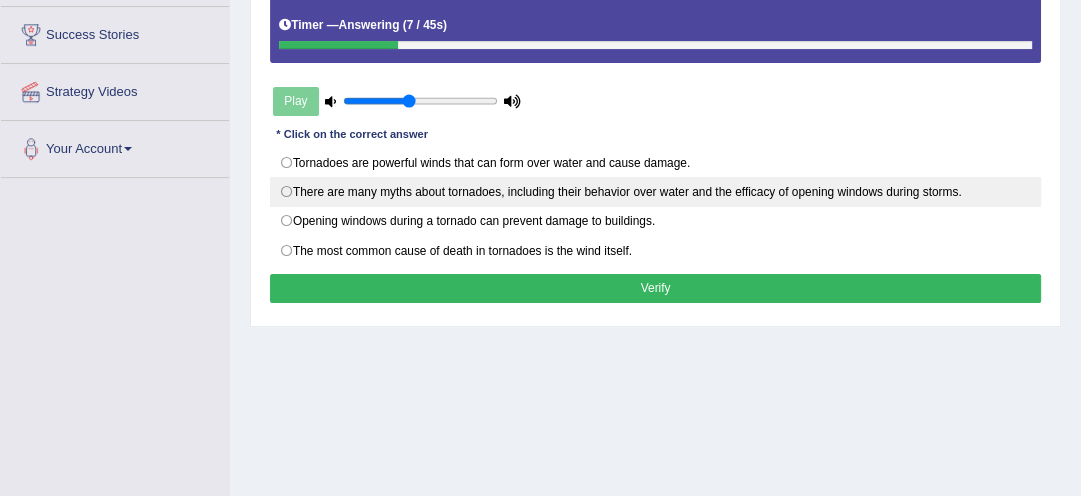 click on "There are many myths about tornadoes, including their behavior over water and the efficacy of opening windows during storms." at bounding box center (656, 192) 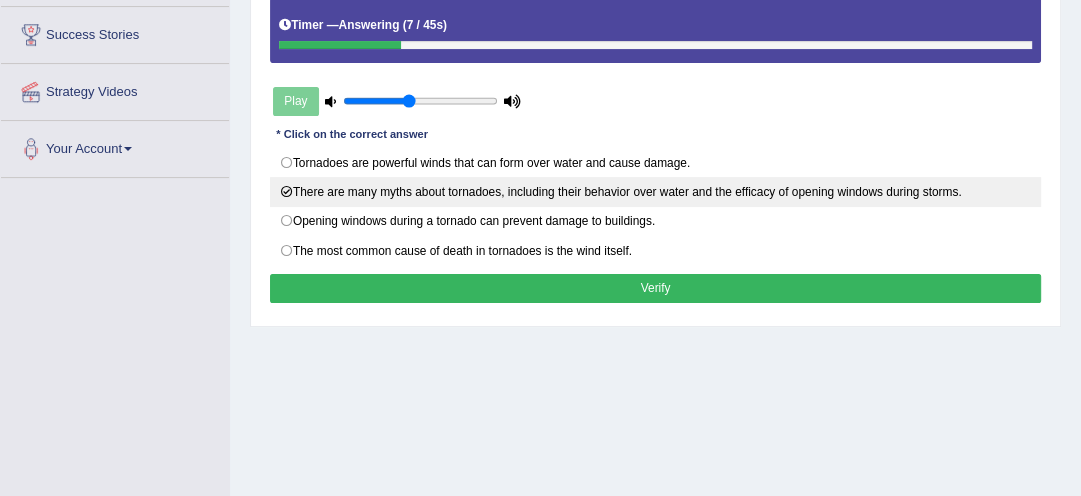 radio on "true" 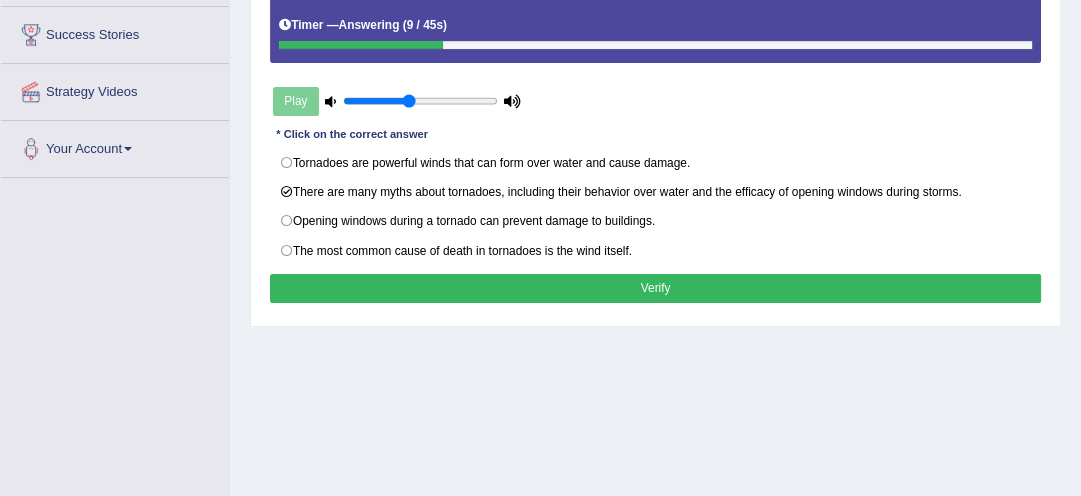 click on "Verify" at bounding box center [656, 288] 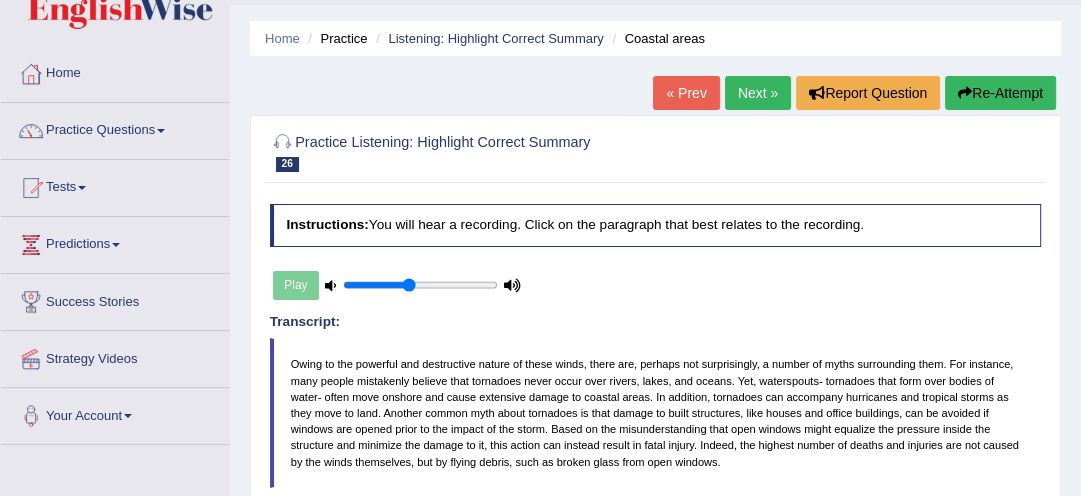 scroll, scrollTop: 0, scrollLeft: 0, axis: both 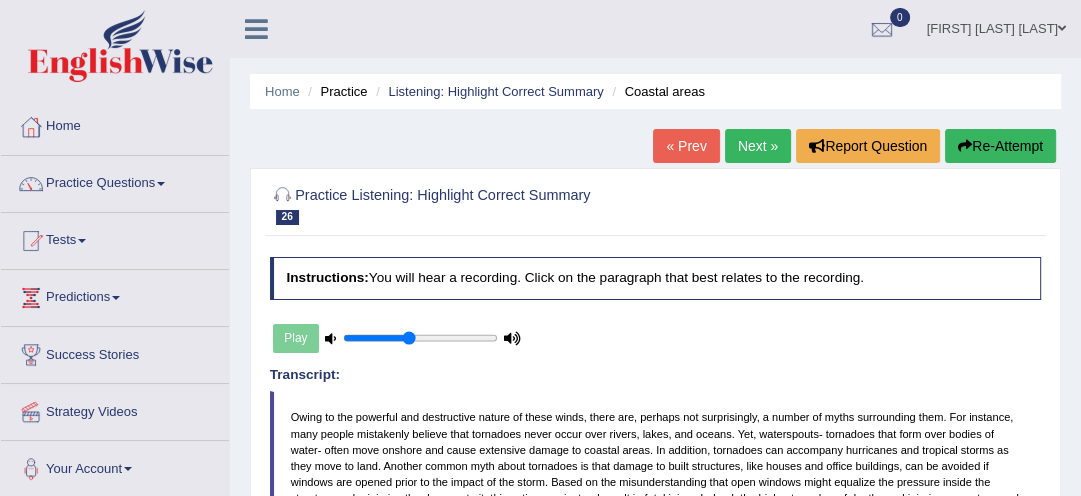 click on "Next »" at bounding box center [758, 146] 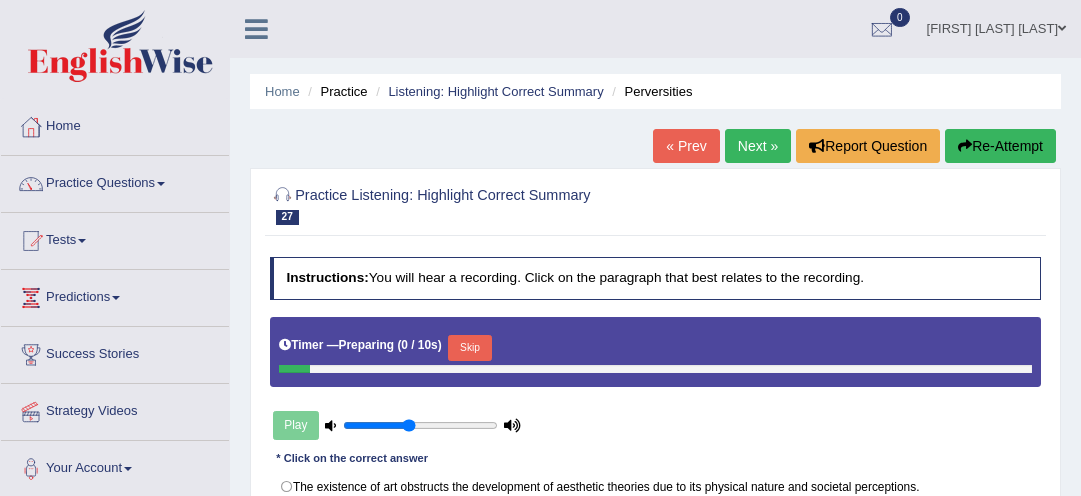 scroll, scrollTop: 0, scrollLeft: 0, axis: both 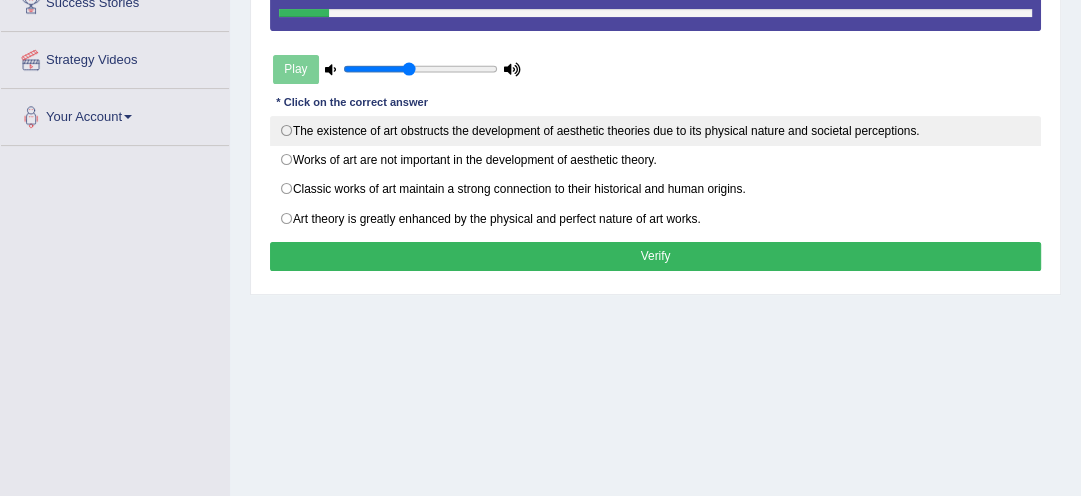 click on "The existence of art obstructs the development of aesthetic theories due to its physical nature and societal perceptions." at bounding box center [656, 131] 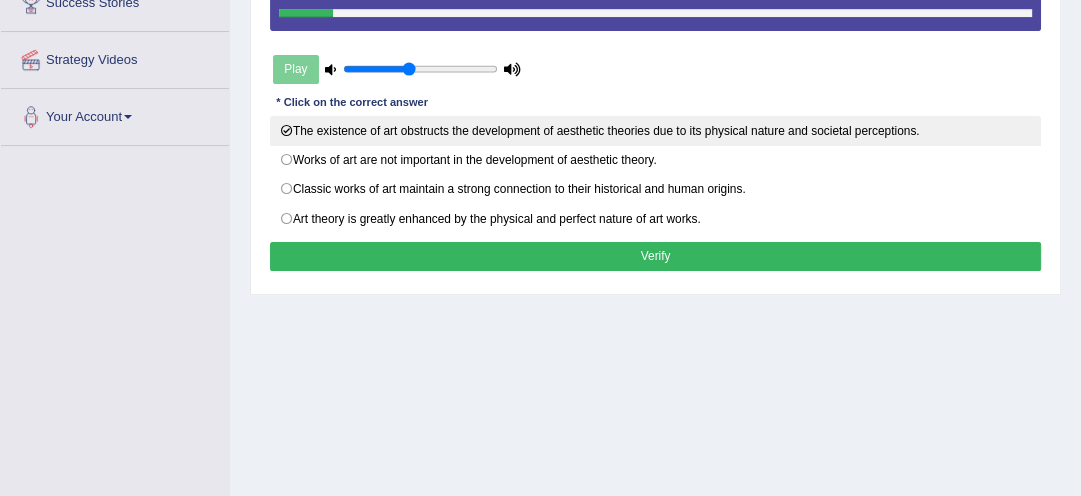 radio on "true" 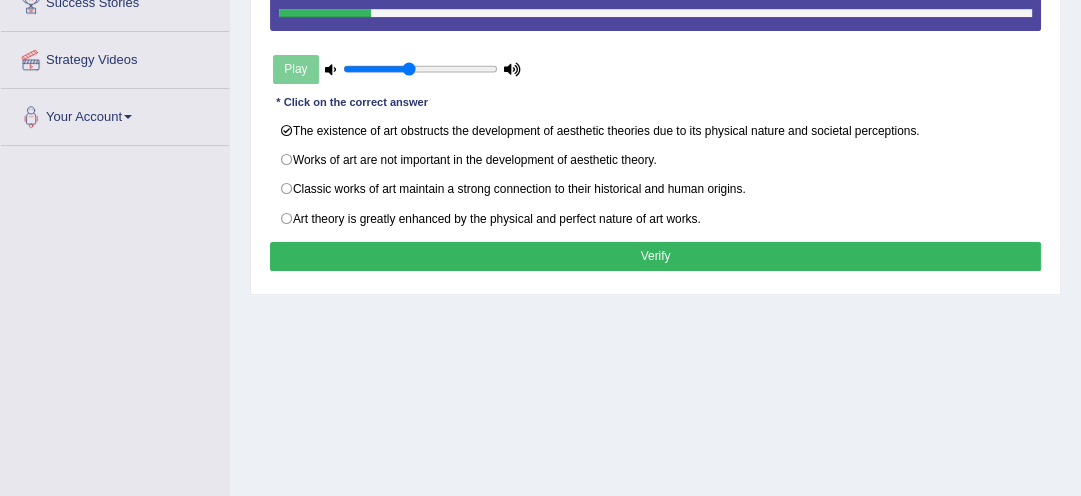 click on "Verify" at bounding box center (656, 256) 